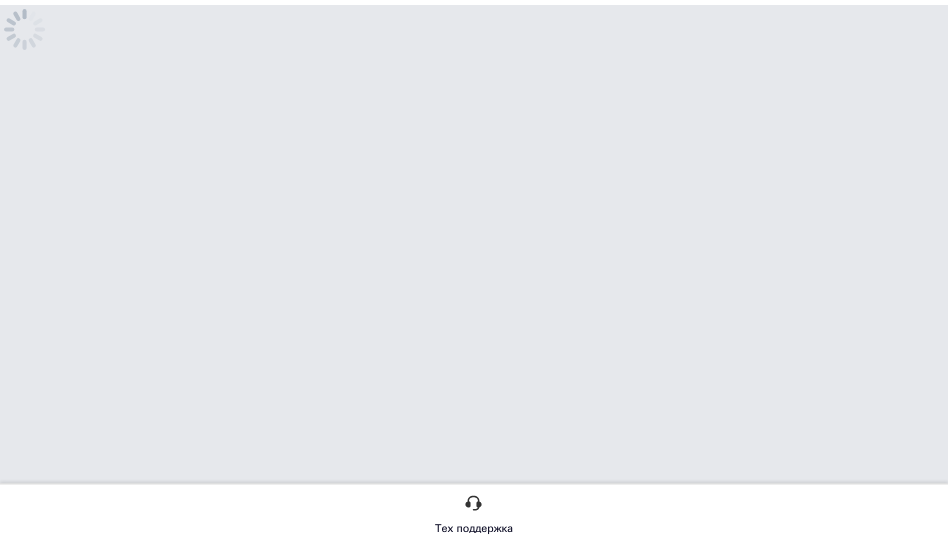 scroll, scrollTop: 0, scrollLeft: 0, axis: both 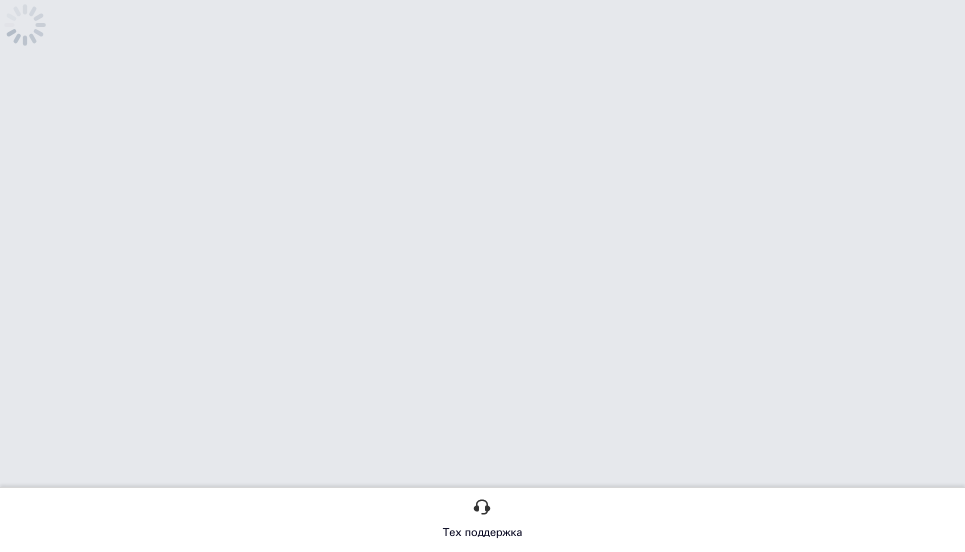 click on "Тех поддержка" at bounding box center [482, 58] 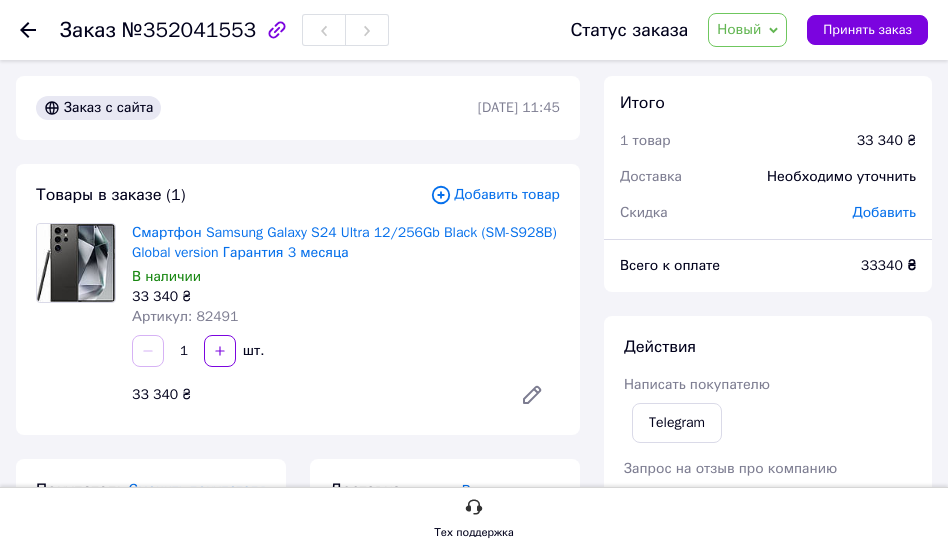 scroll, scrollTop: 408, scrollLeft: 0, axis: vertical 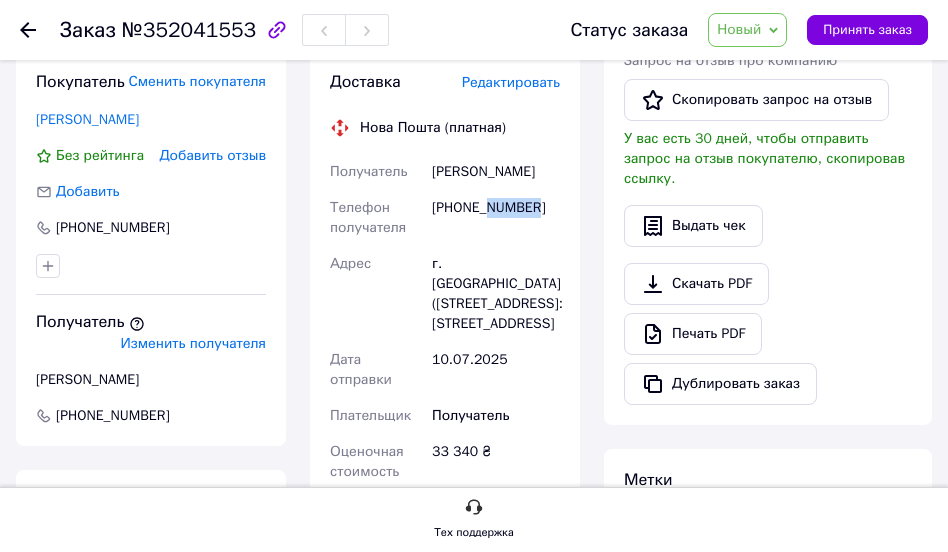 drag, startPoint x: 482, startPoint y: 221, endPoint x: 545, endPoint y: 214, distance: 63.387695 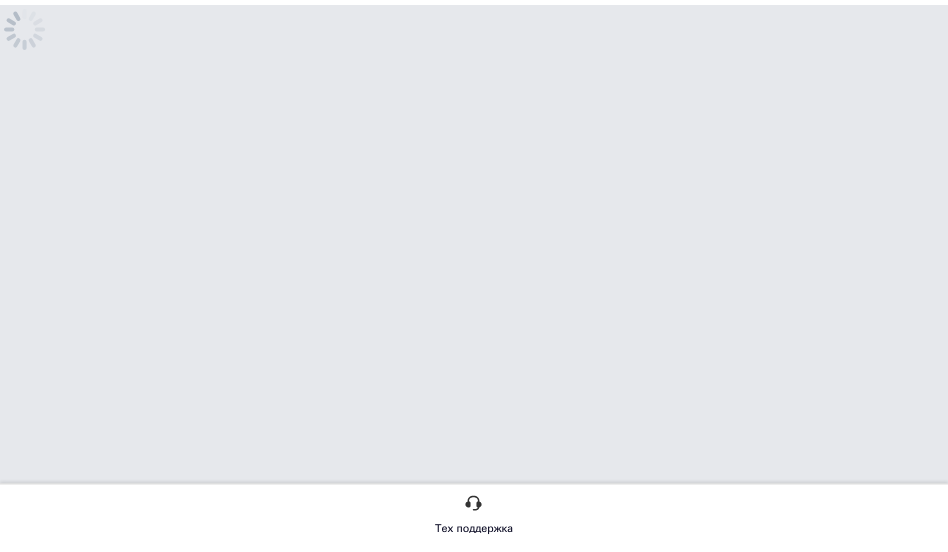 scroll, scrollTop: 0, scrollLeft: 0, axis: both 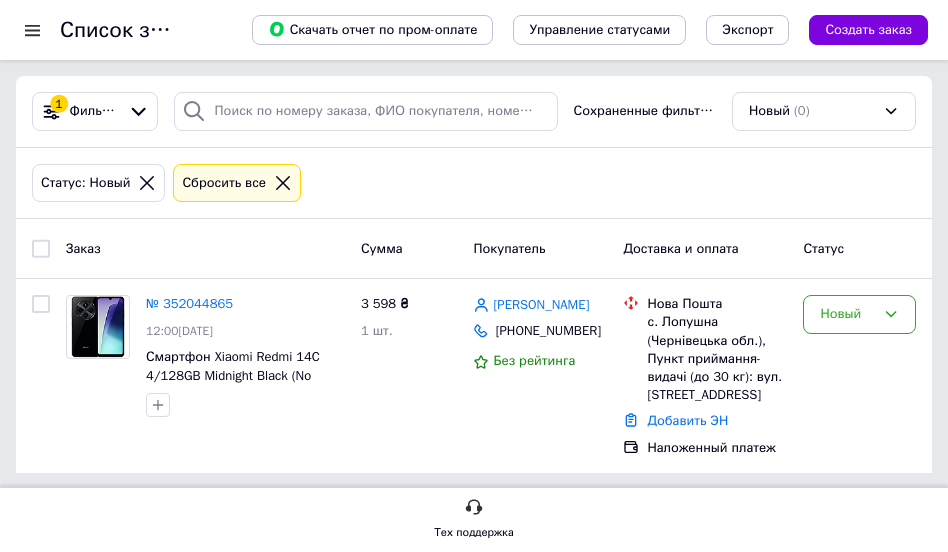 drag, startPoint x: 631, startPoint y: 184, endPoint x: 503, endPoint y: 227, distance: 135.02963 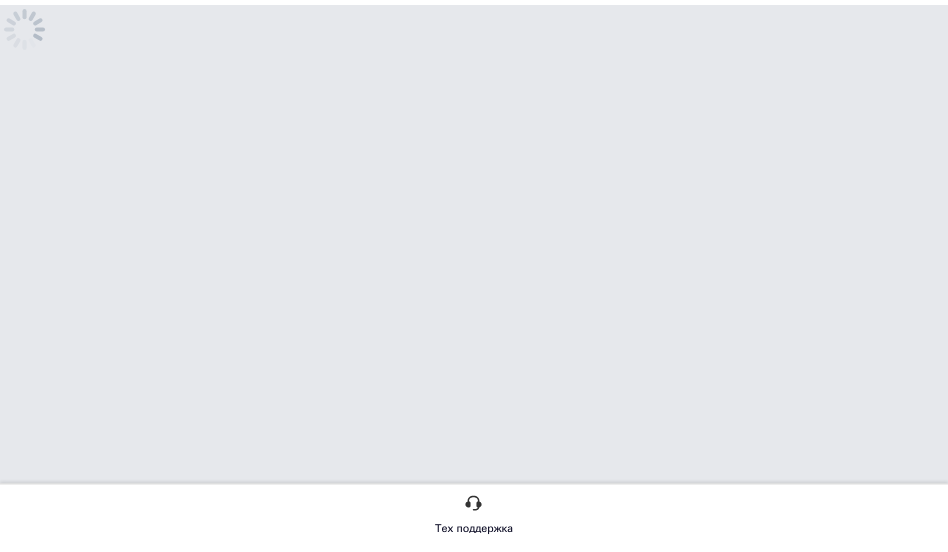 scroll, scrollTop: 0, scrollLeft: 0, axis: both 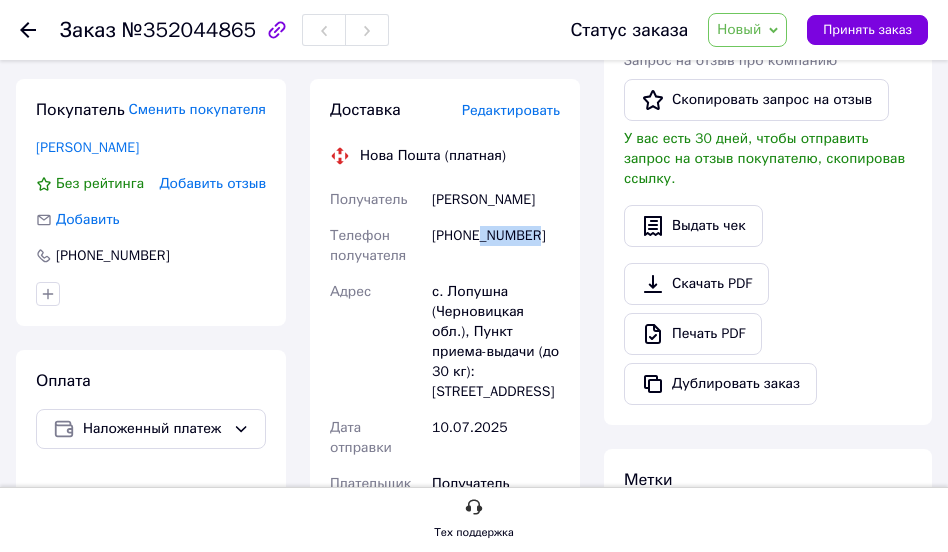 drag, startPoint x: 479, startPoint y: 246, endPoint x: 530, endPoint y: 232, distance: 52.886673 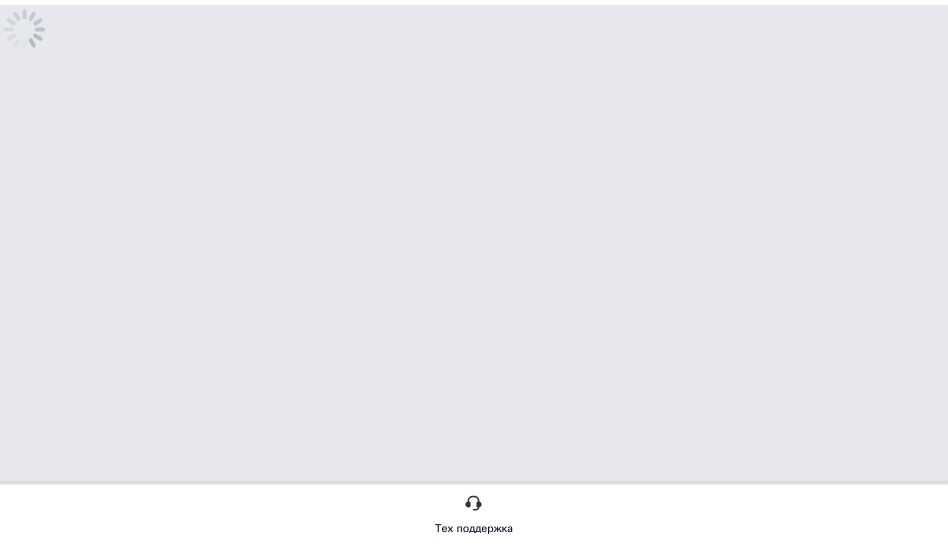 scroll, scrollTop: 0, scrollLeft: 0, axis: both 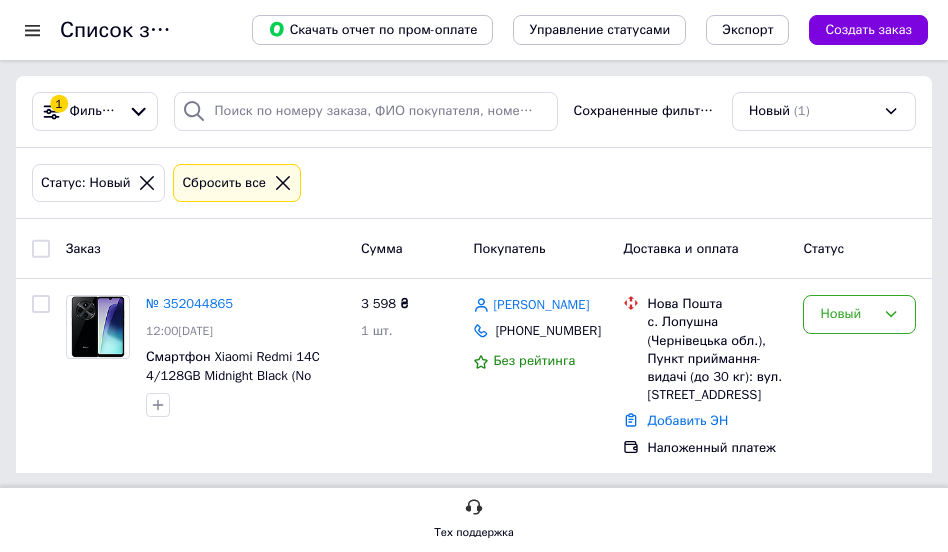 click on "Заказ Сумма Покупатель Доставка и оплата Статус" at bounding box center [474, 249] 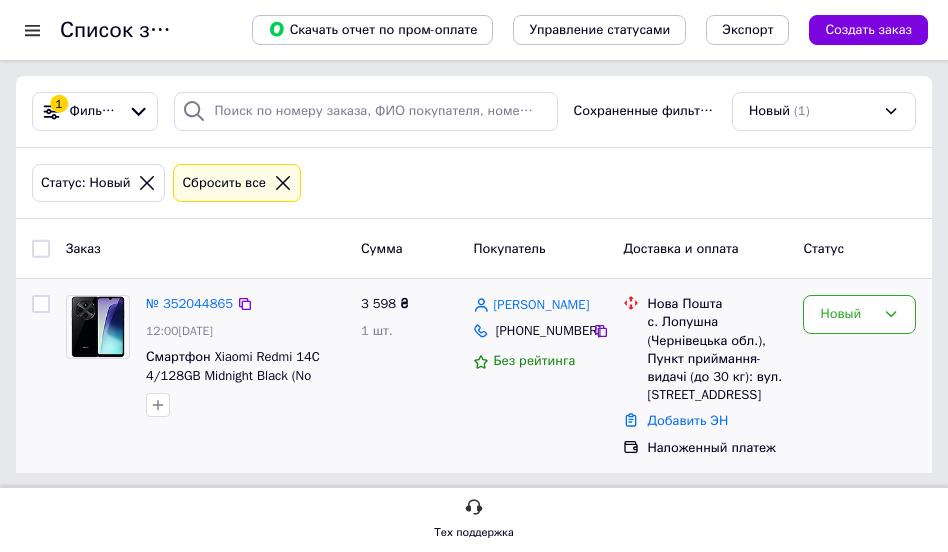 click on "[PHONE_NUMBER]" at bounding box center [543, 331] 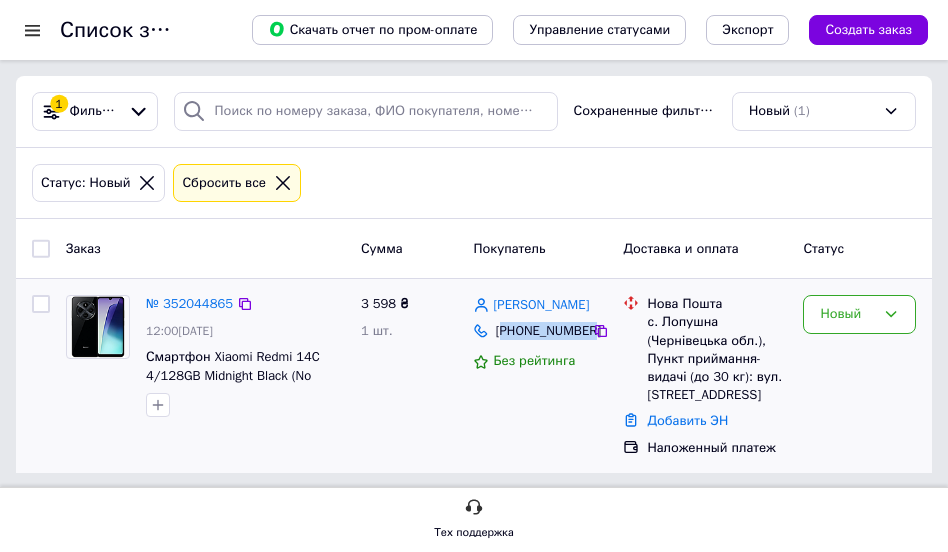 click on "[PHONE_NUMBER]" at bounding box center [543, 331] 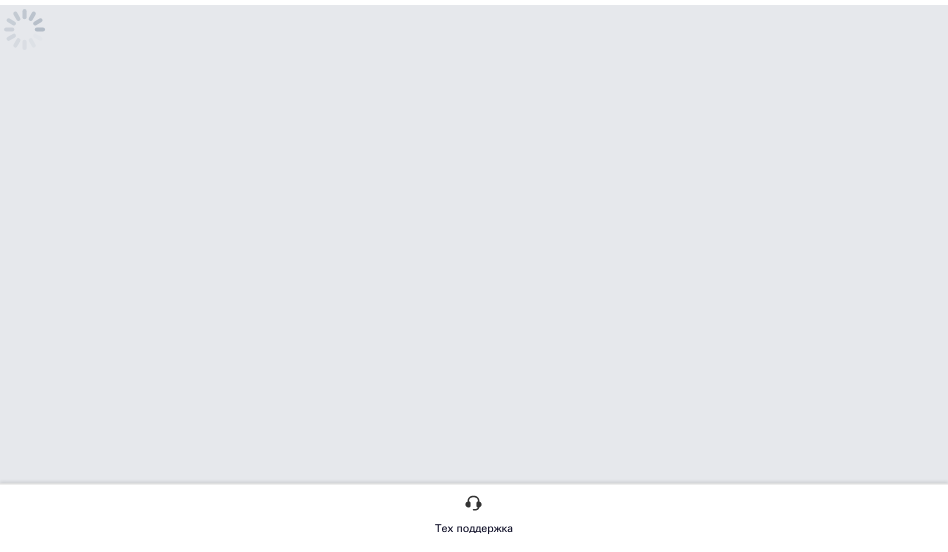 scroll, scrollTop: 0, scrollLeft: 0, axis: both 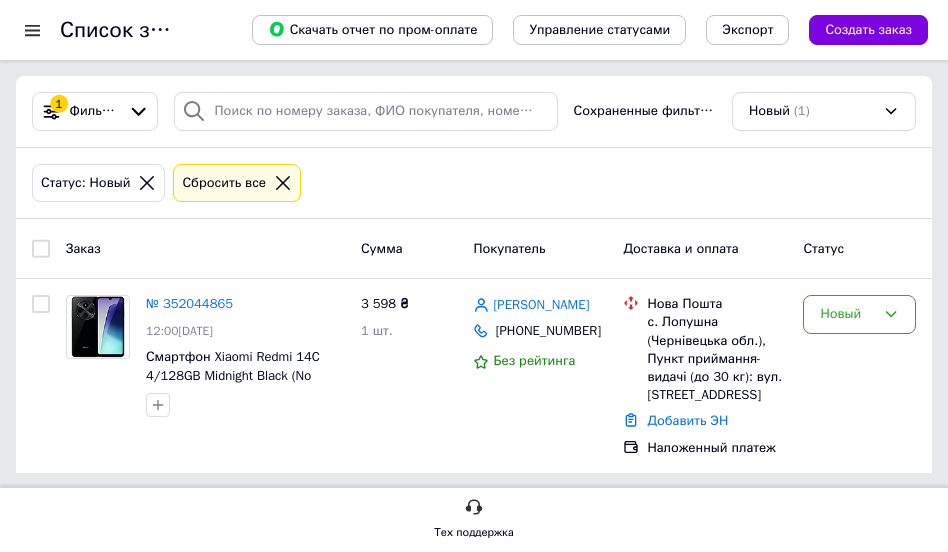 drag, startPoint x: 480, startPoint y: 212, endPoint x: 348, endPoint y: 180, distance: 135.82341 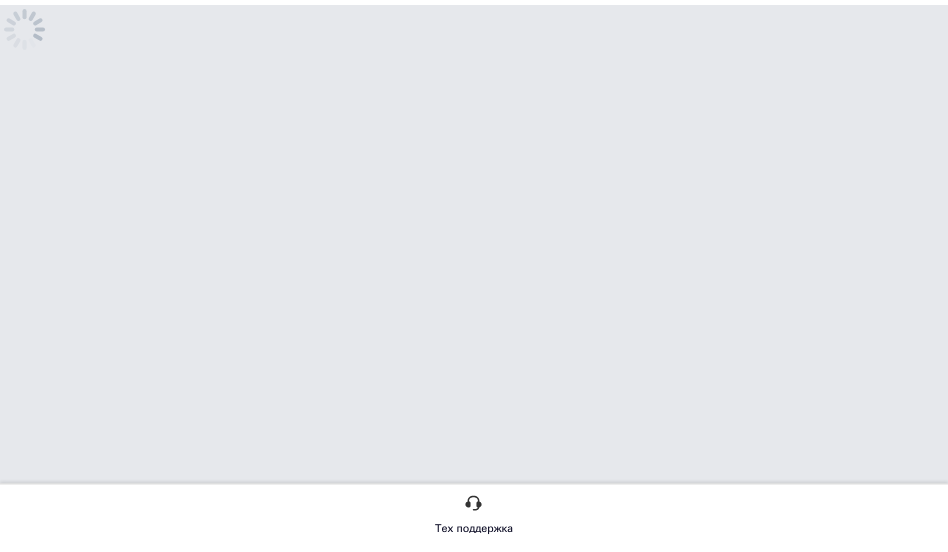 scroll, scrollTop: 0, scrollLeft: 0, axis: both 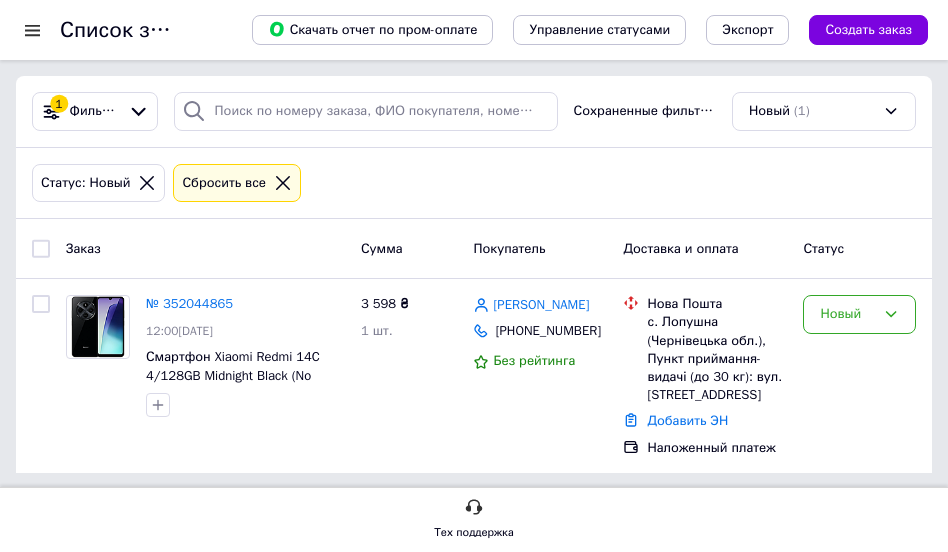 click on "Статус: Новый Сбросить все" at bounding box center [474, 183] 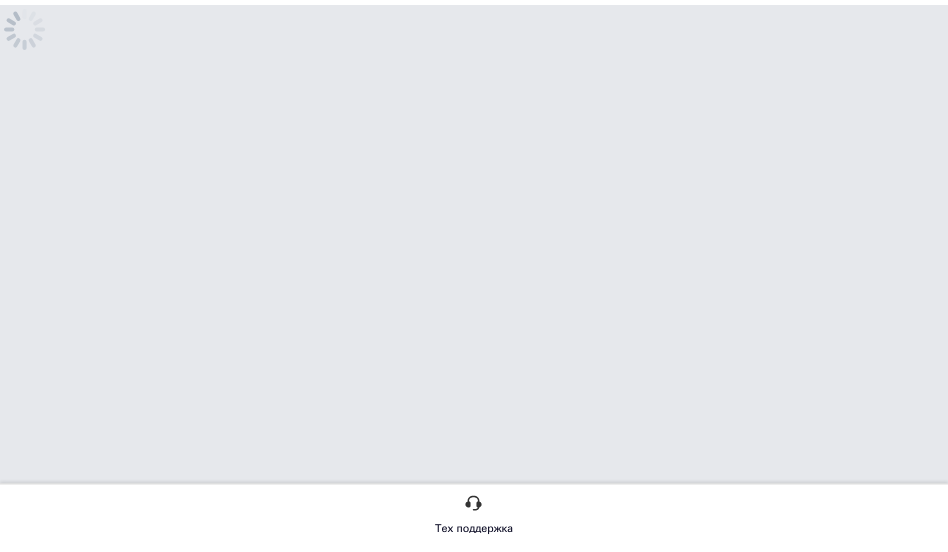 scroll, scrollTop: 0, scrollLeft: 0, axis: both 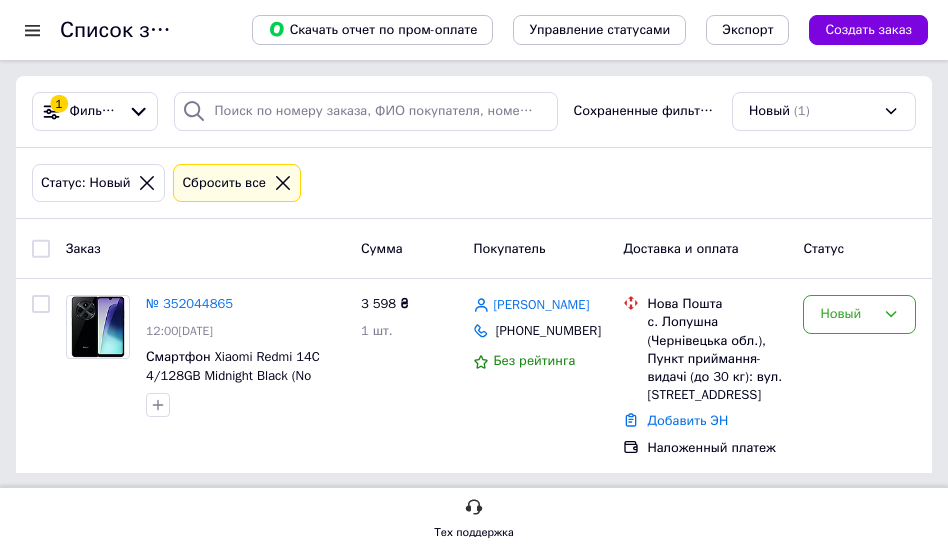 click on "Статус: Новый Сбросить все" at bounding box center [474, 183] 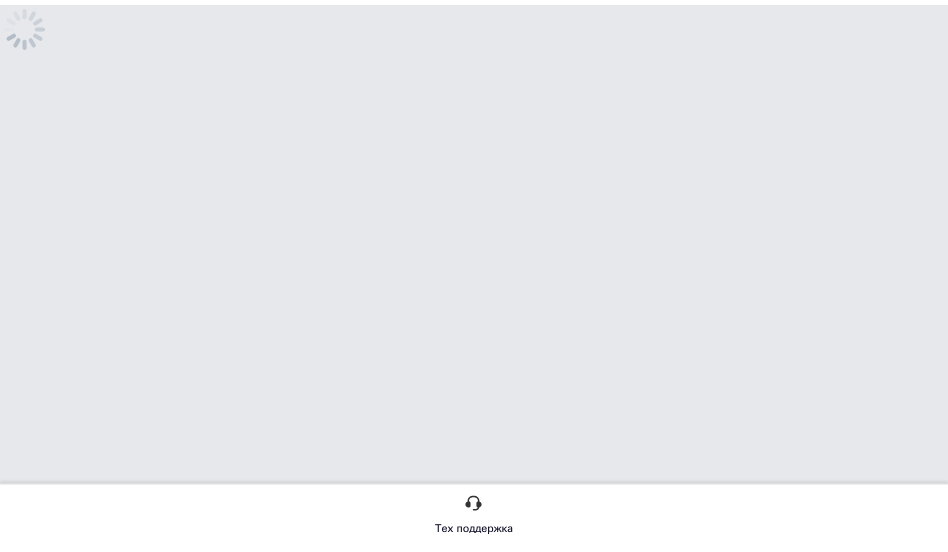 scroll, scrollTop: 0, scrollLeft: 0, axis: both 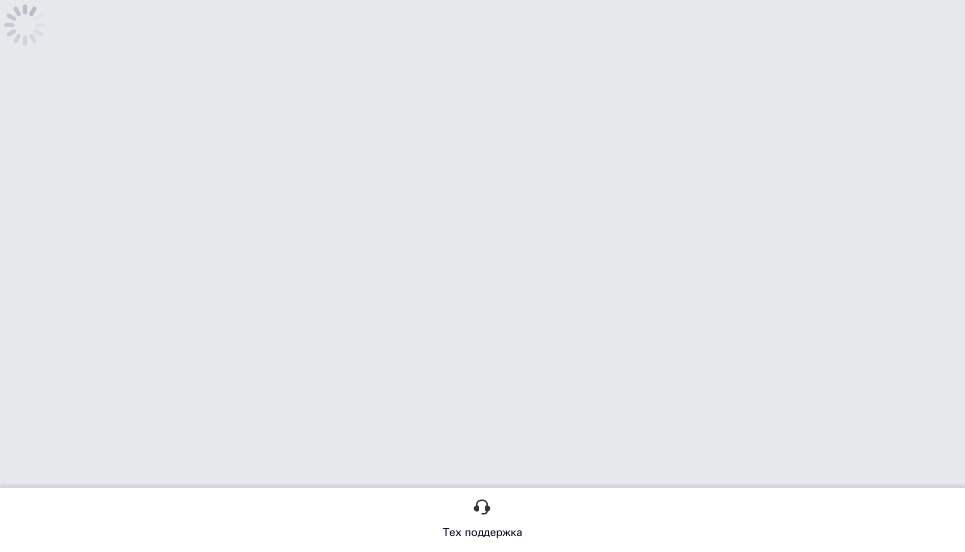 drag, startPoint x: 501, startPoint y: 206, endPoint x: 434, endPoint y: 196, distance: 67.74216 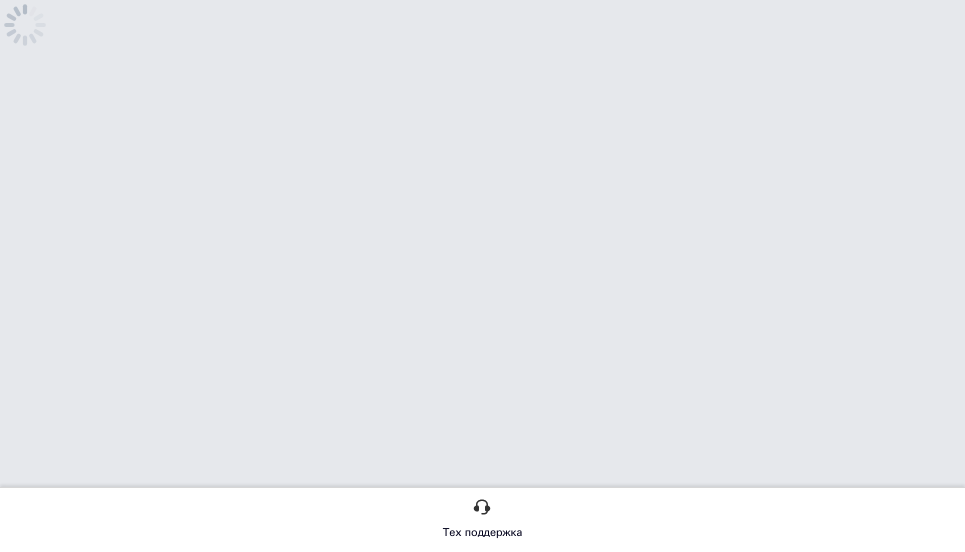 click on "Тех поддержка" at bounding box center (482, 58) 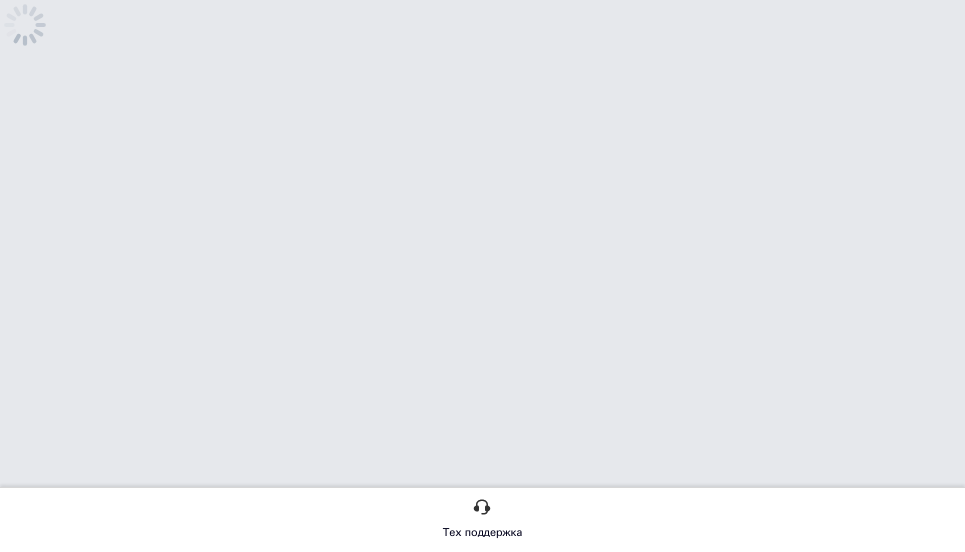 drag, startPoint x: 500, startPoint y: 207, endPoint x: 433, endPoint y: 192, distance: 68.65858 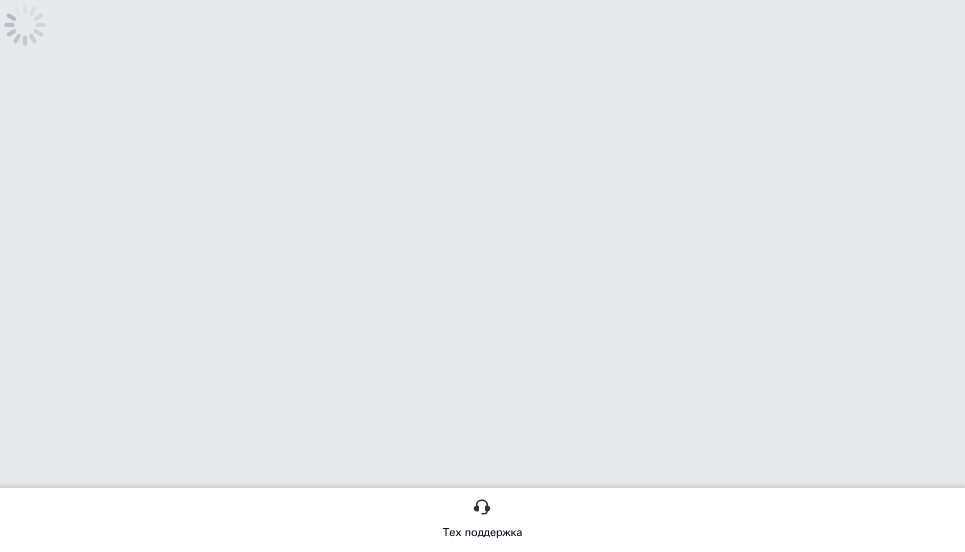 click on "Тех поддержка" at bounding box center (482, 58) 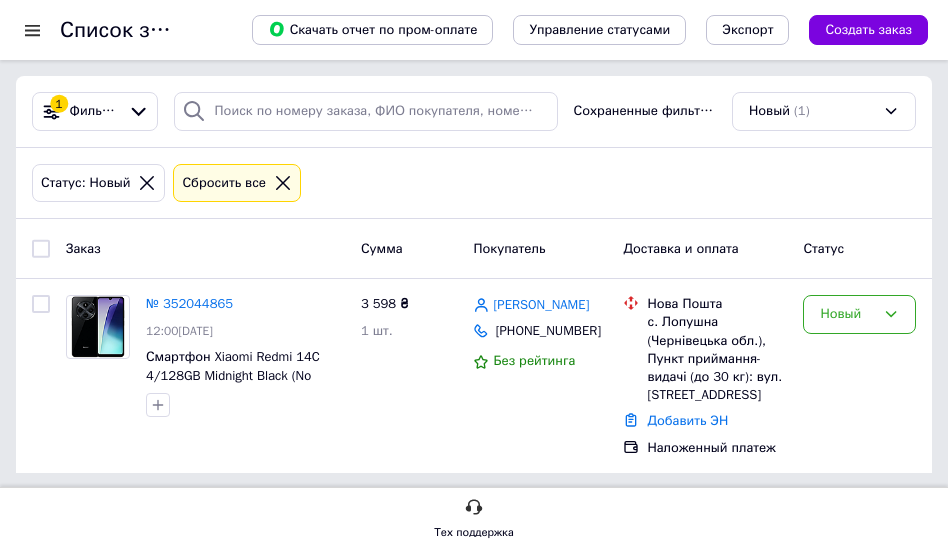 click on "Статус: Новый Сбросить все" at bounding box center [474, 183] 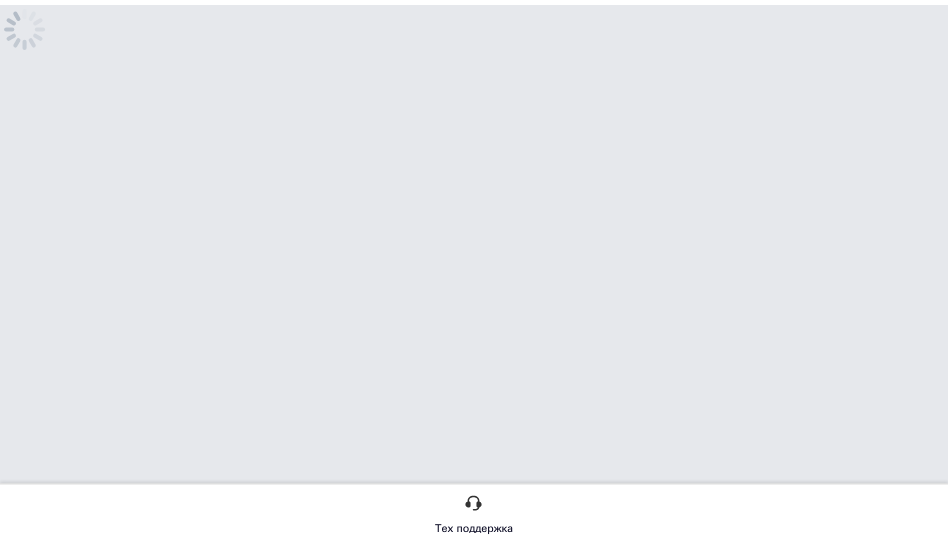 scroll, scrollTop: 0, scrollLeft: 0, axis: both 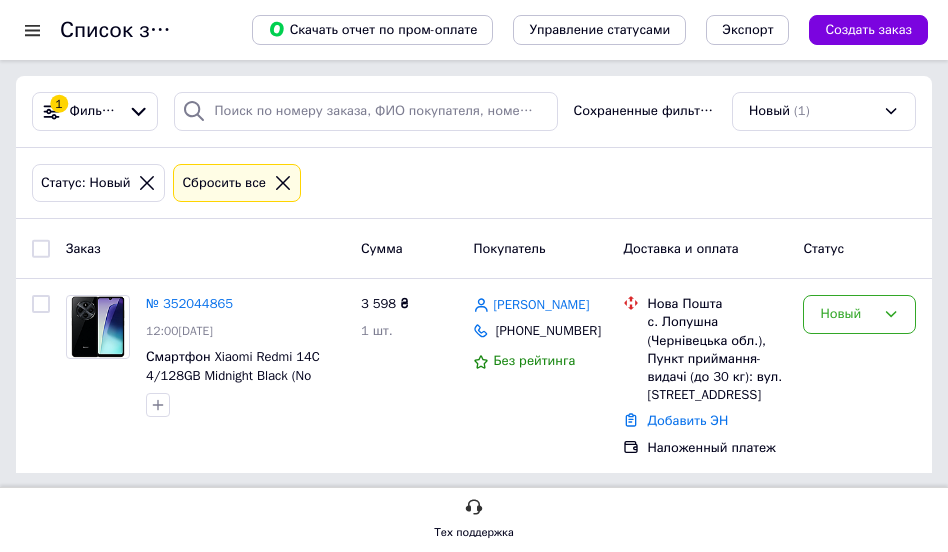drag, startPoint x: 441, startPoint y: 204, endPoint x: 420, endPoint y: 205, distance: 21.023796 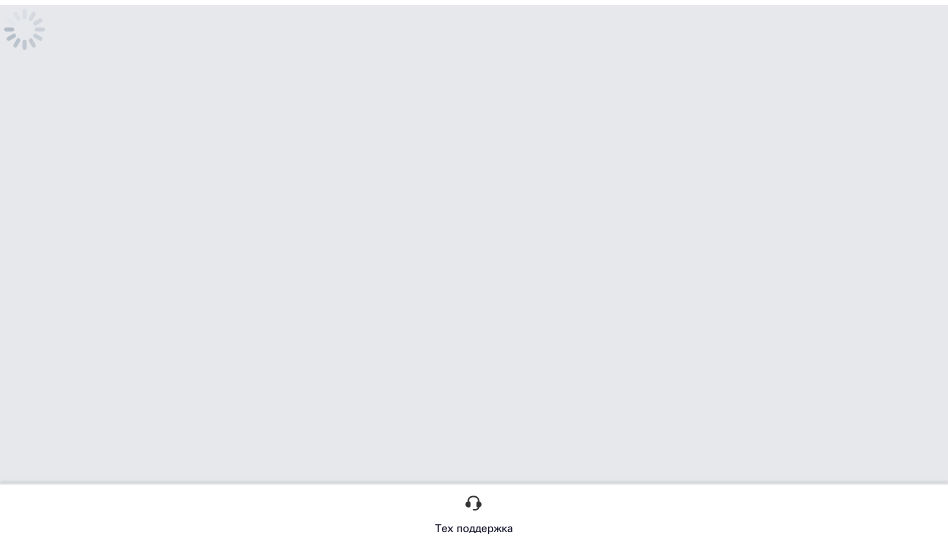 scroll, scrollTop: 0, scrollLeft: 0, axis: both 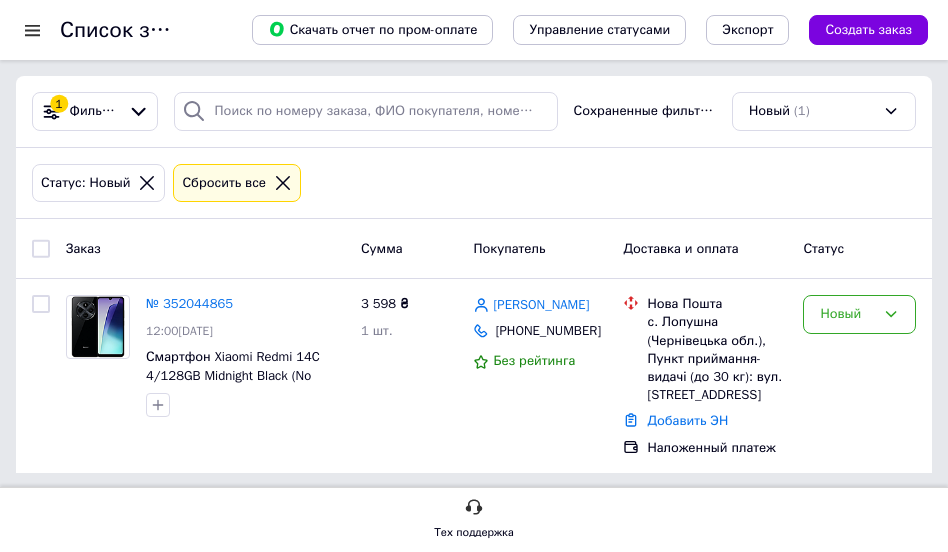 drag, startPoint x: 457, startPoint y: 192, endPoint x: 386, endPoint y: 181, distance: 71.84706 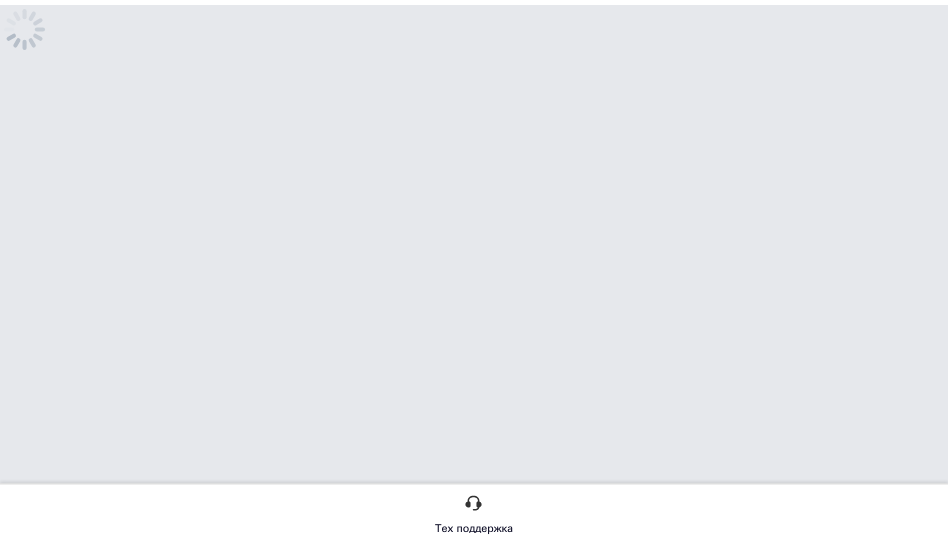 scroll, scrollTop: 0, scrollLeft: 0, axis: both 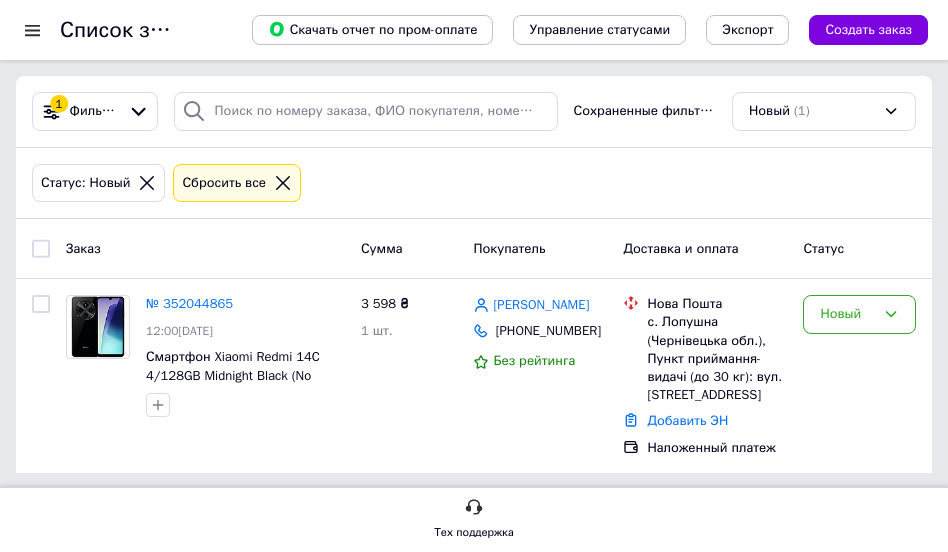 click on "Статус: Новый Сбросить все" at bounding box center (474, 183) 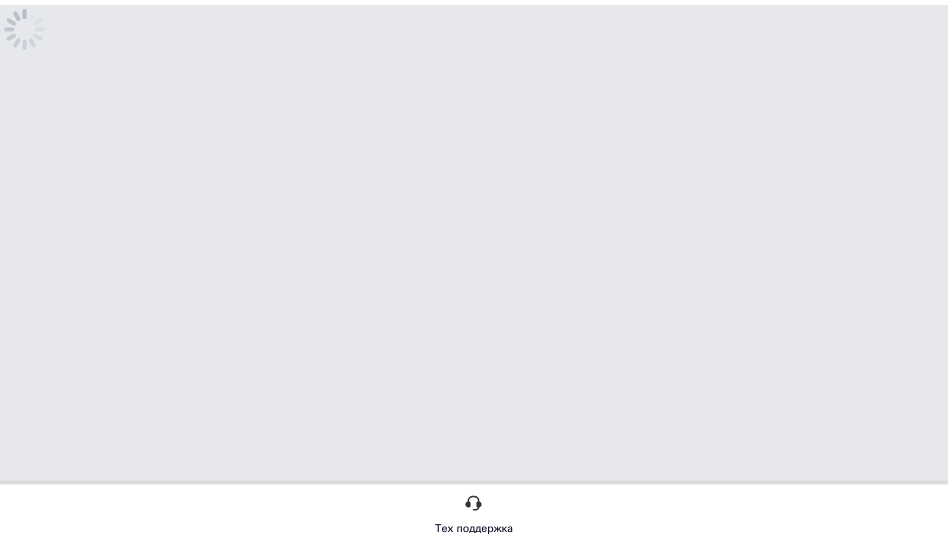 scroll, scrollTop: 0, scrollLeft: 0, axis: both 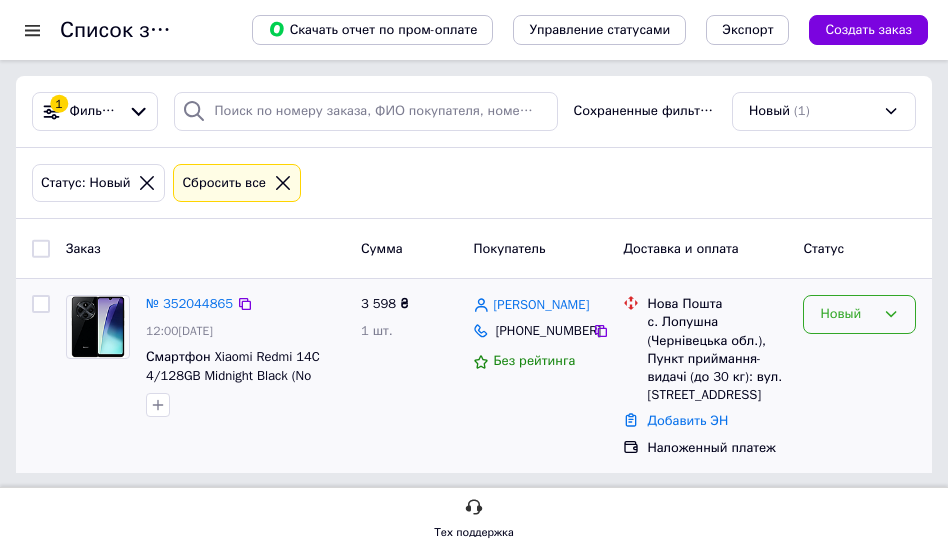 click on "Новый" at bounding box center (859, 314) 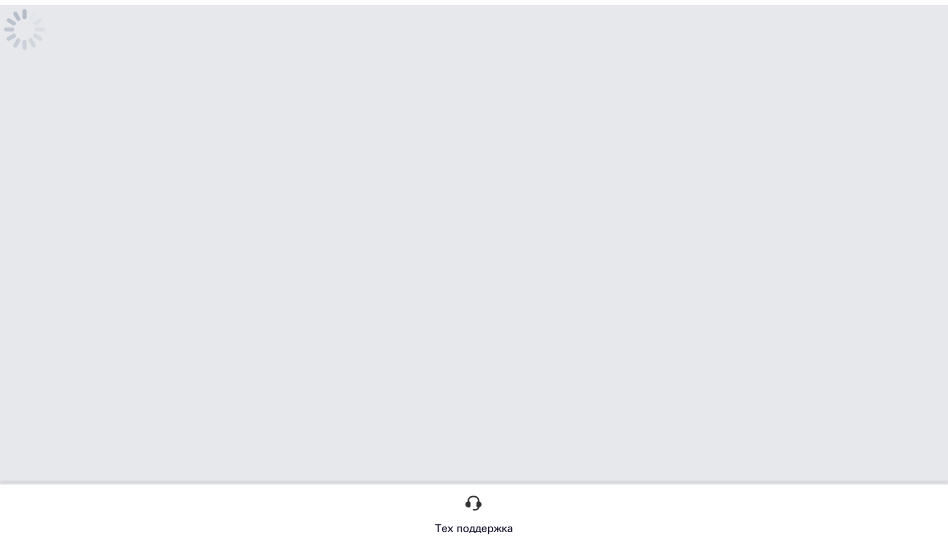 scroll, scrollTop: 0, scrollLeft: 0, axis: both 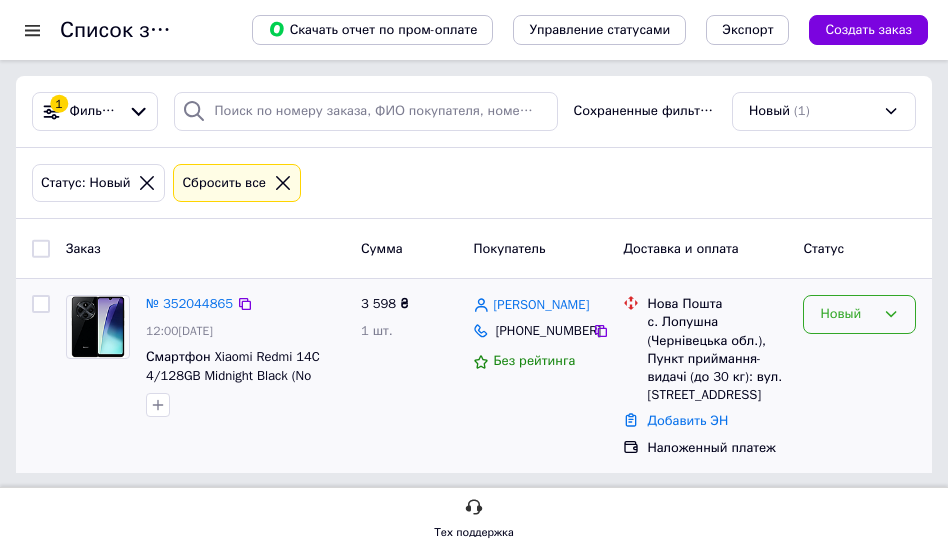 click on "Новый" at bounding box center (847, 314) 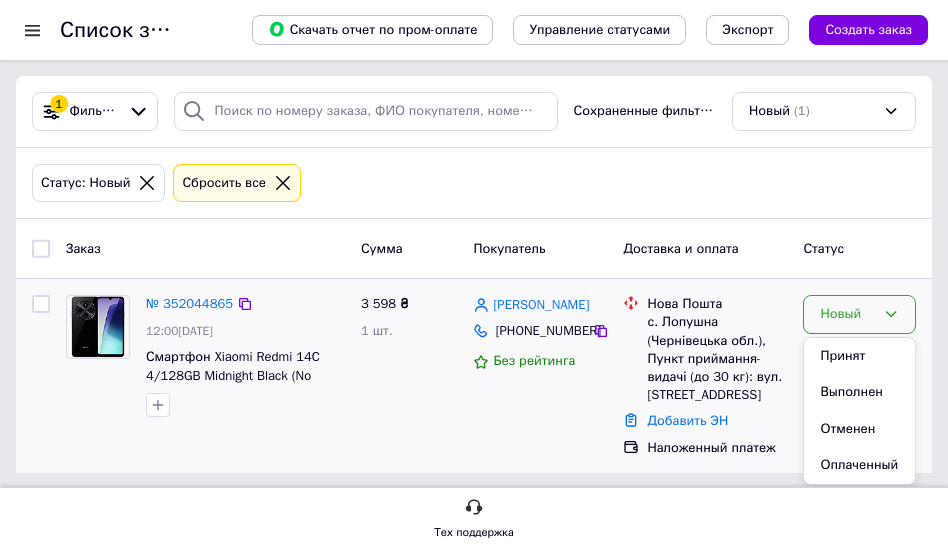 click on "Выполнен" at bounding box center [859, 392] 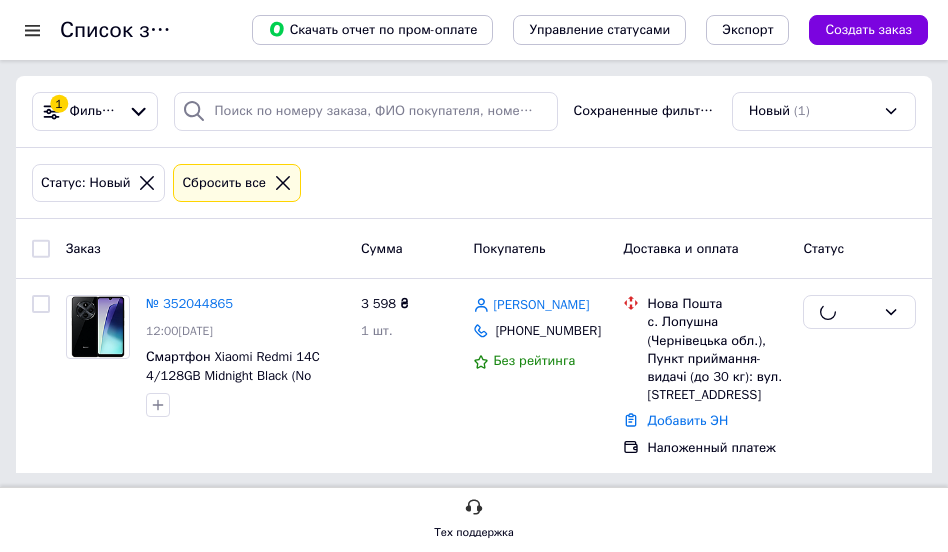 drag, startPoint x: 477, startPoint y: 221, endPoint x: 441, endPoint y: 214, distance: 36.67424 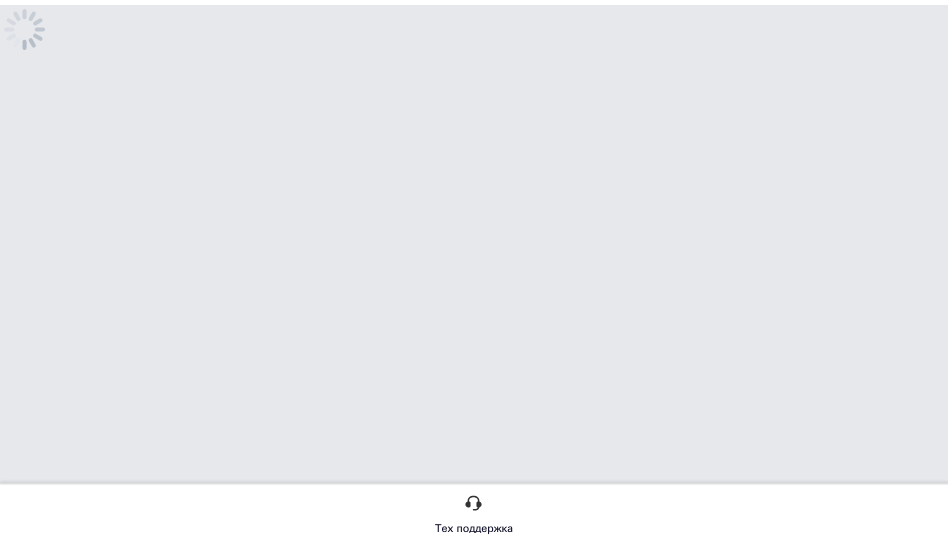 scroll, scrollTop: 0, scrollLeft: 0, axis: both 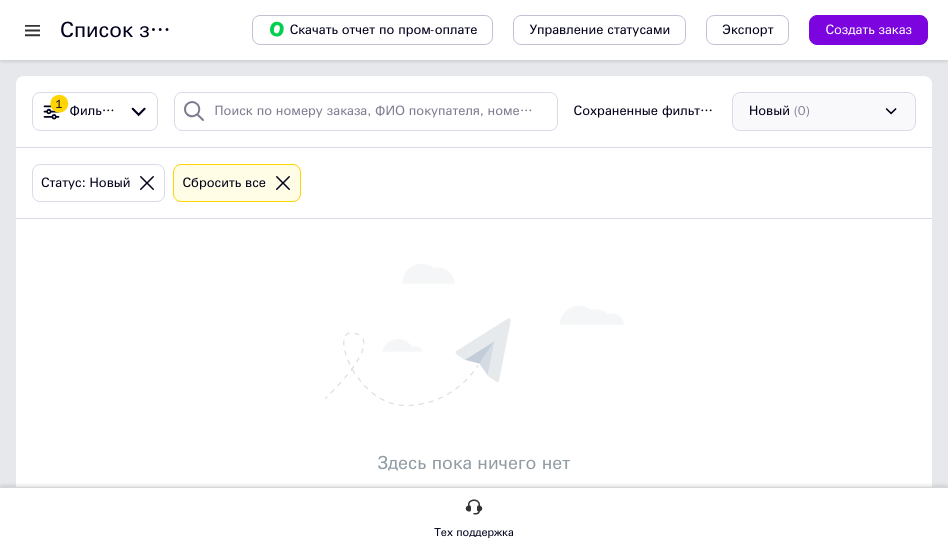 click on "Новый (0)" at bounding box center [824, 111] 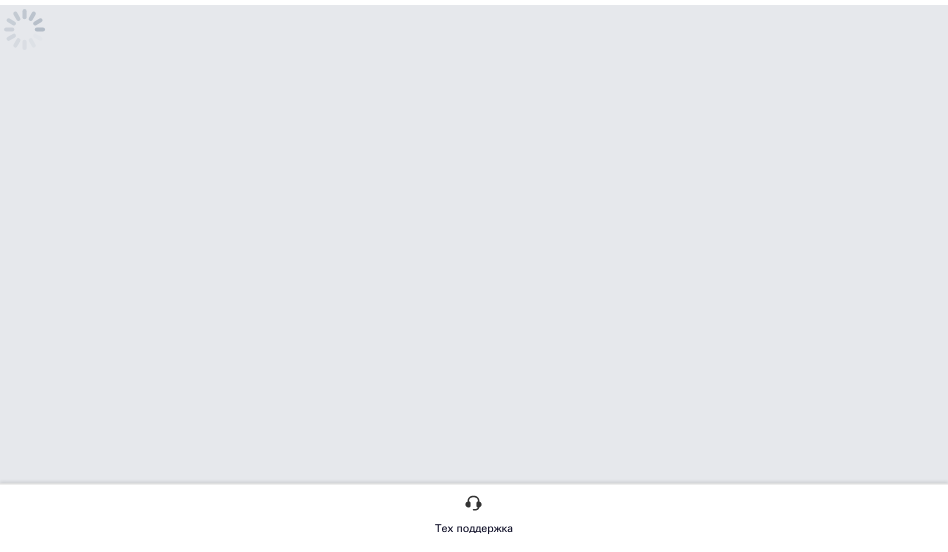 scroll, scrollTop: 0, scrollLeft: 0, axis: both 